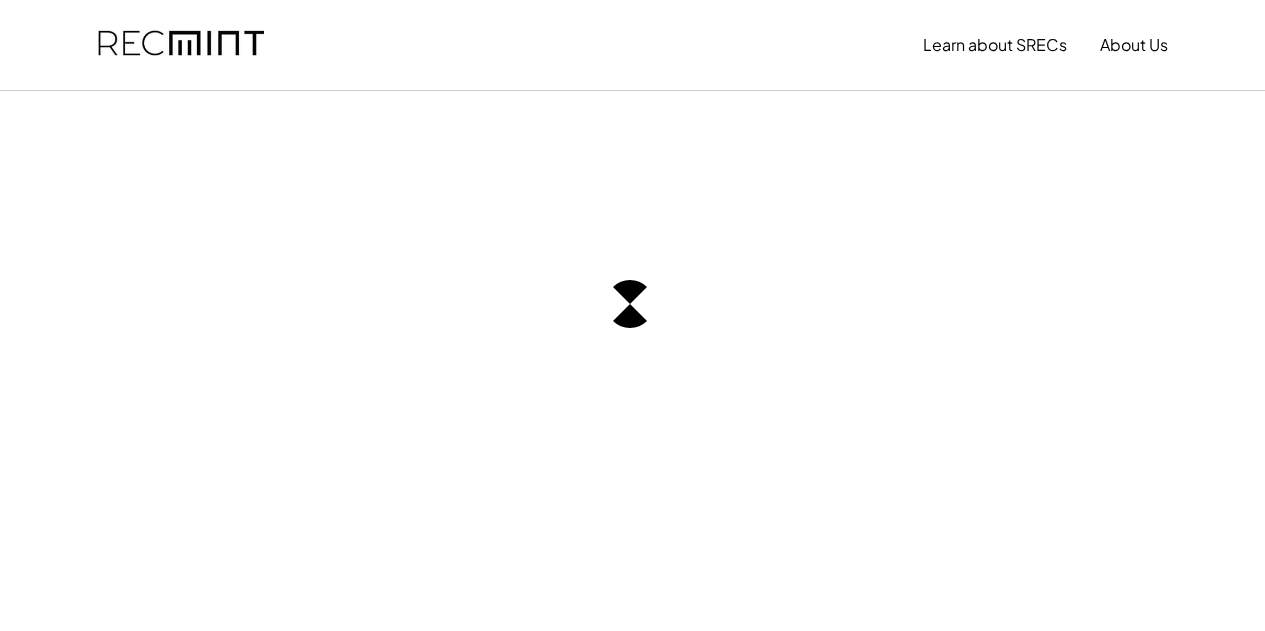scroll, scrollTop: 0, scrollLeft: 0, axis: both 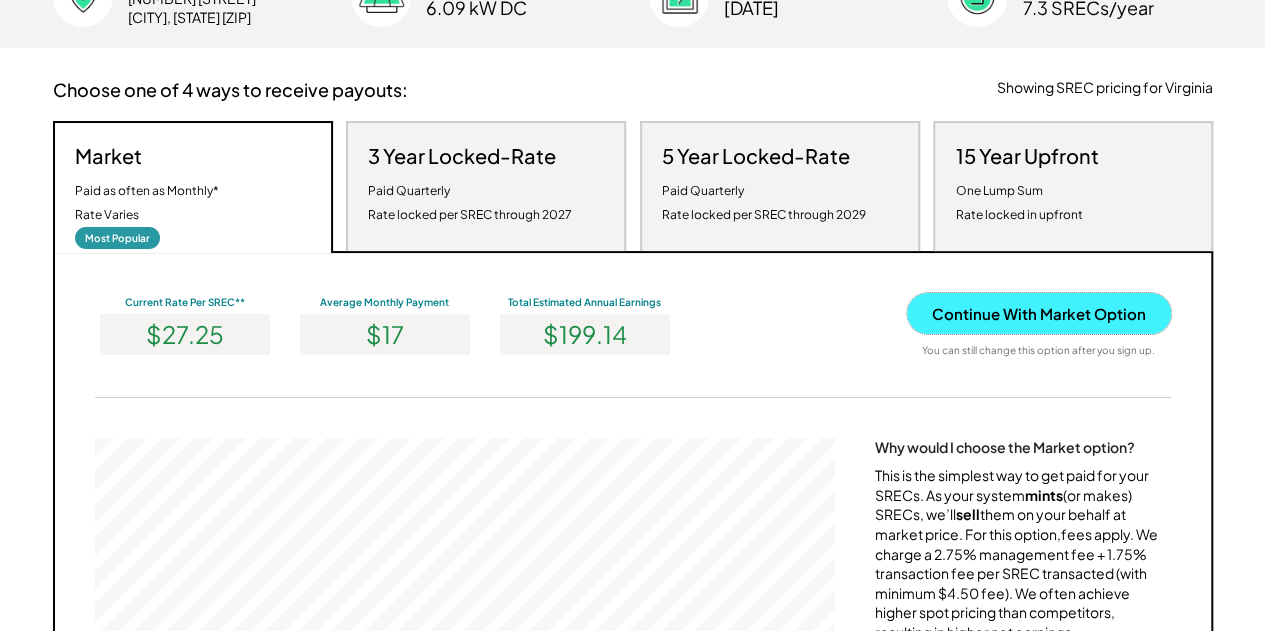 click on "Continue With Market Option" at bounding box center (1039, 313) 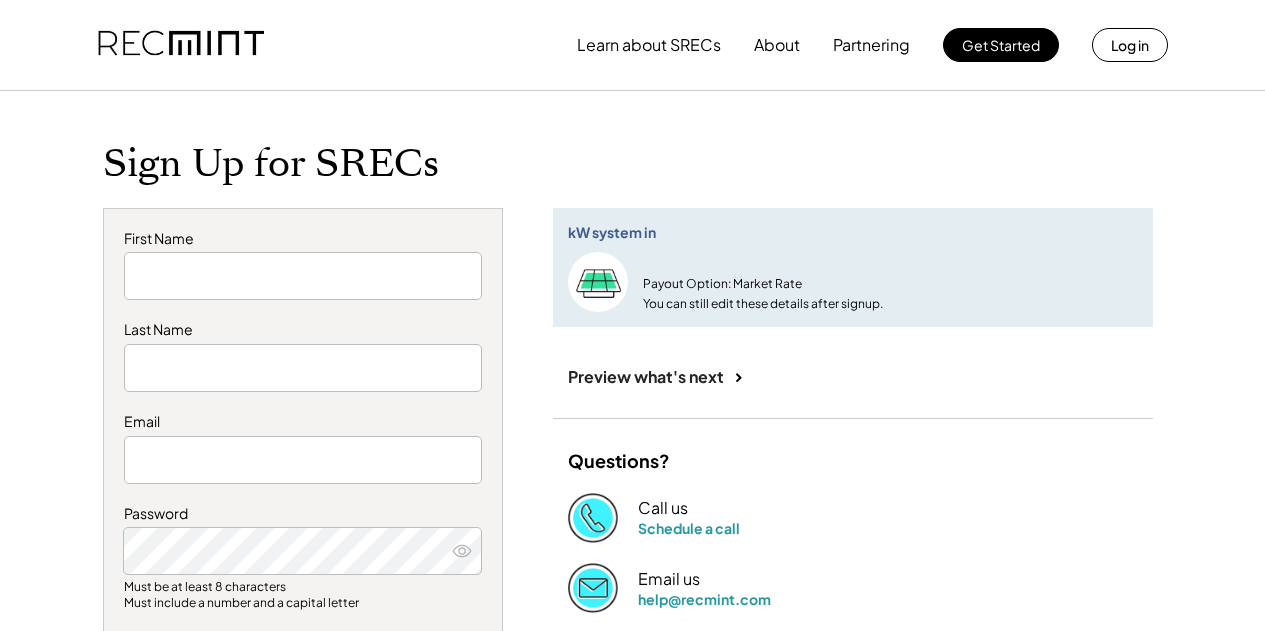 scroll, scrollTop: 0, scrollLeft: 0, axis: both 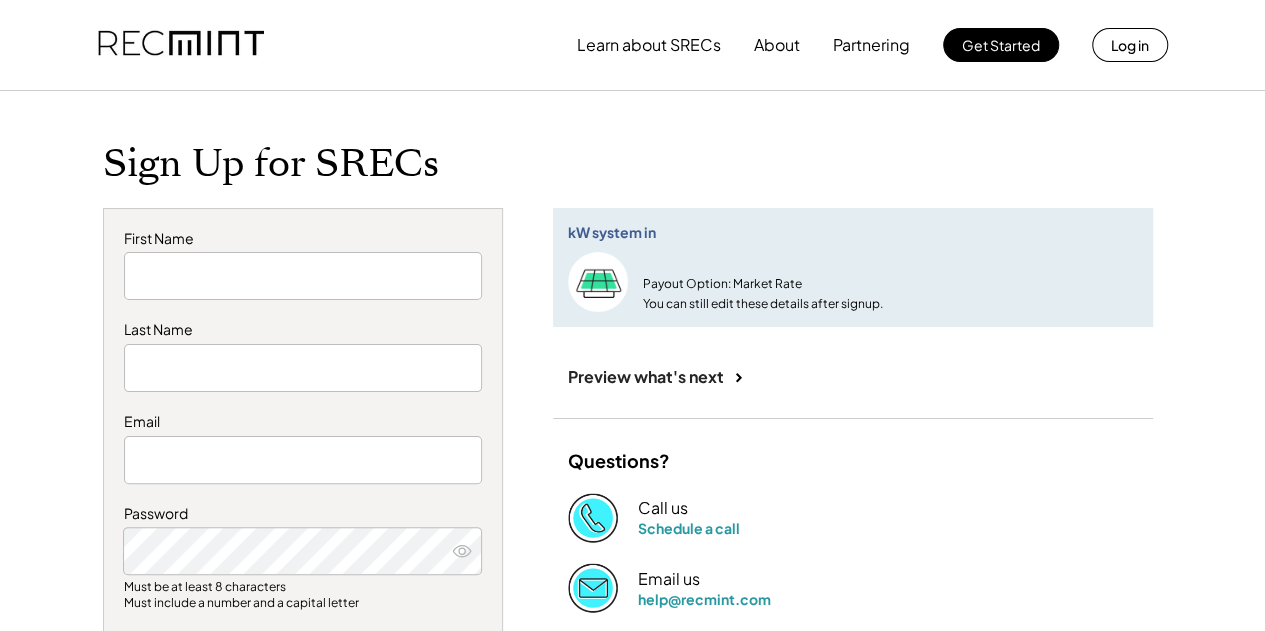 type on "********" 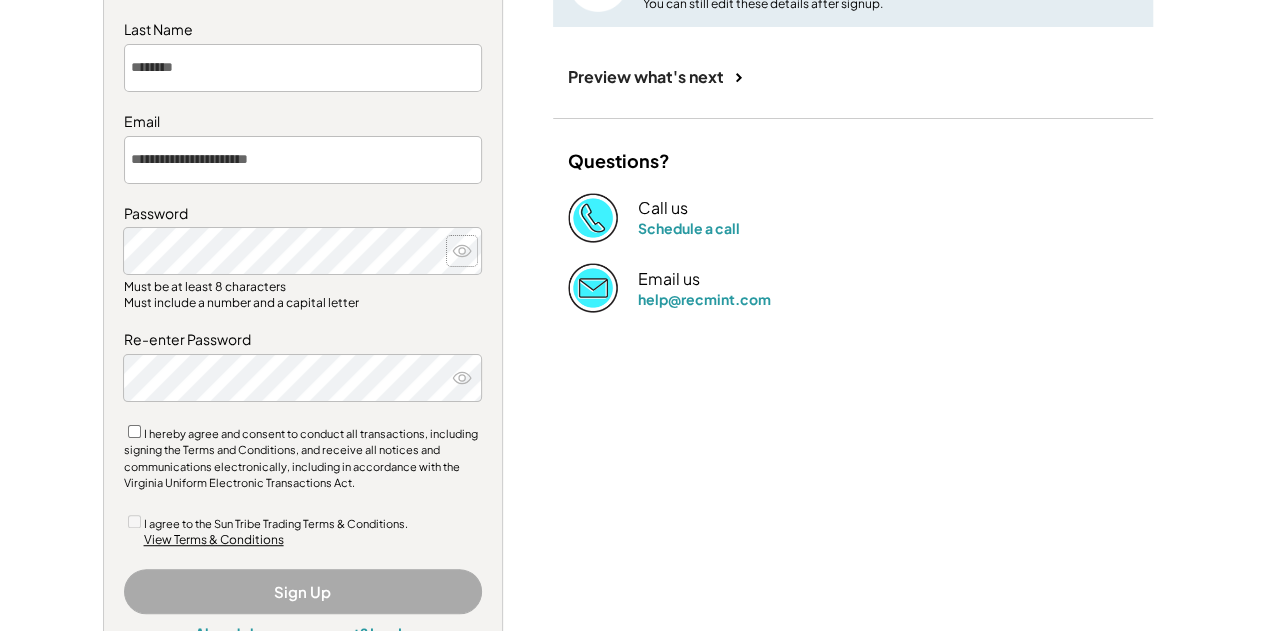 scroll, scrollTop: 264, scrollLeft: 0, axis: vertical 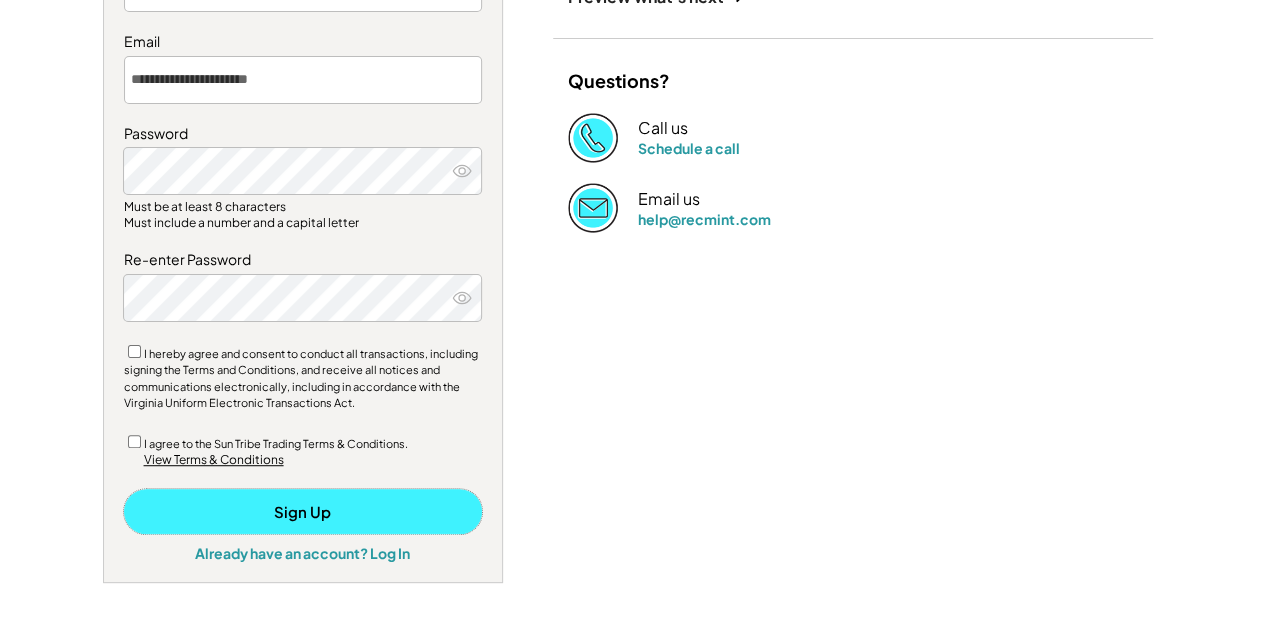 click on "Sign Up" at bounding box center [303, 511] 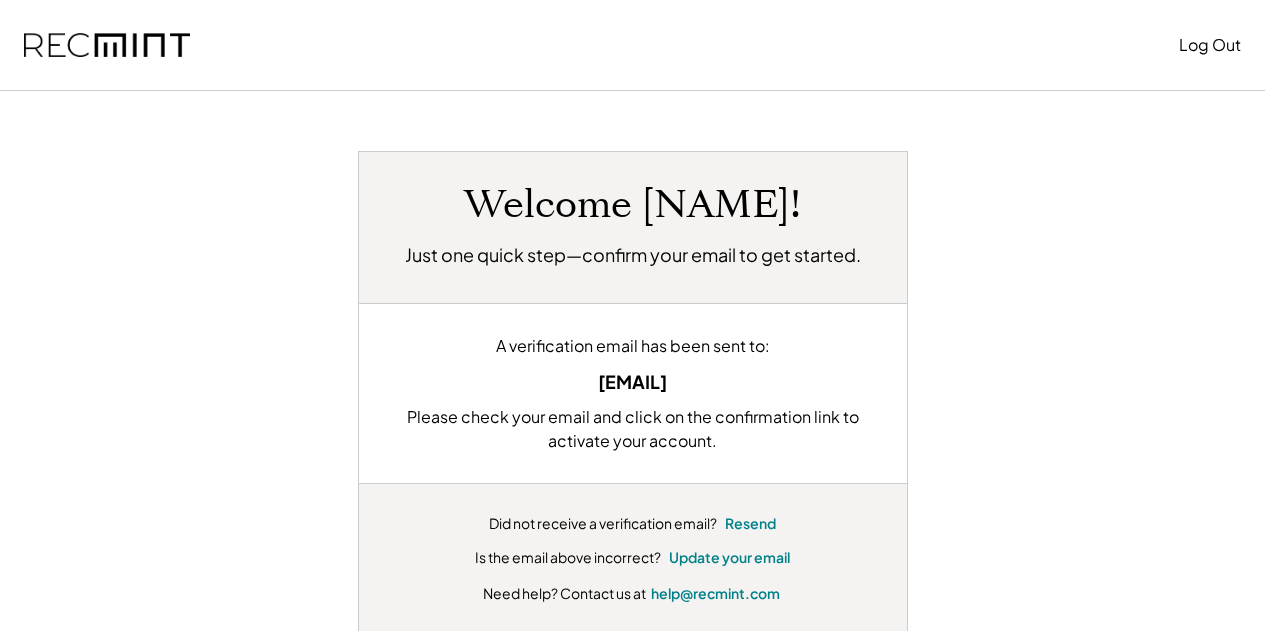 scroll, scrollTop: 0, scrollLeft: 0, axis: both 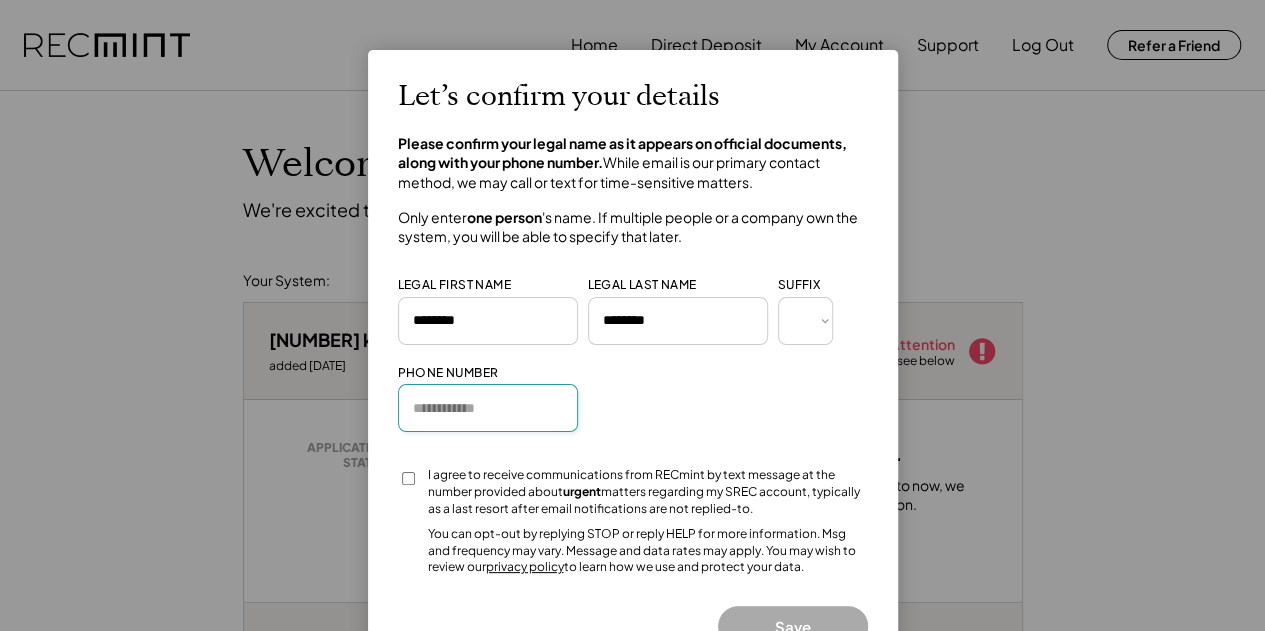 click at bounding box center [488, 408] 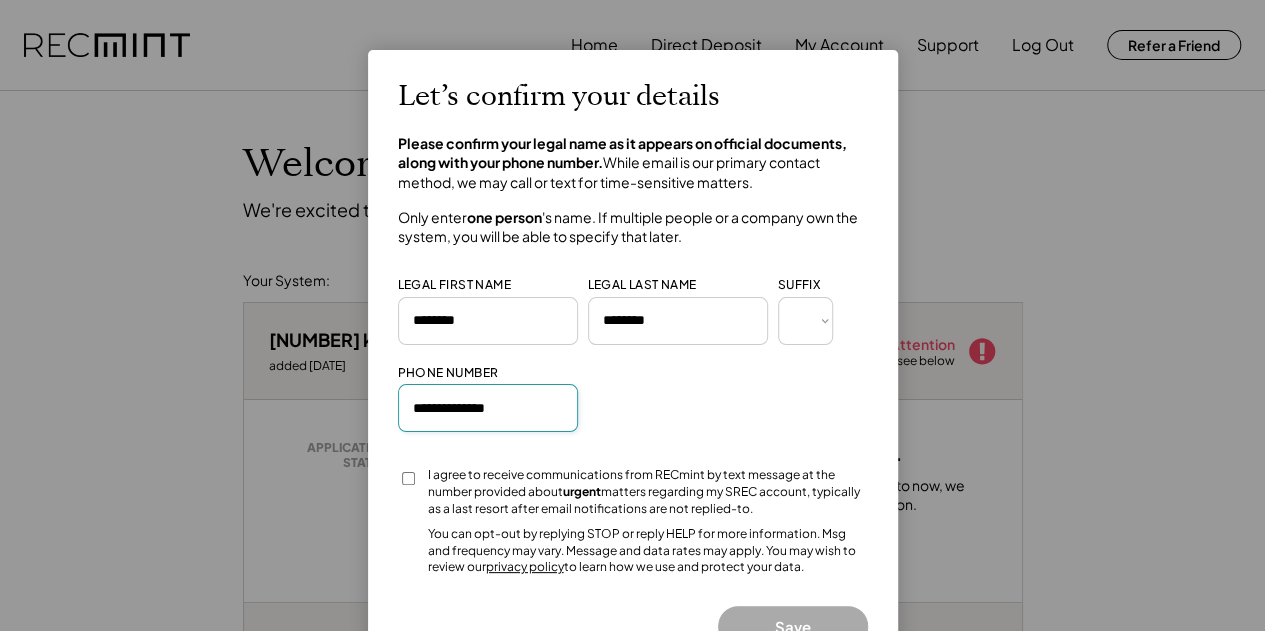 type on "**********" 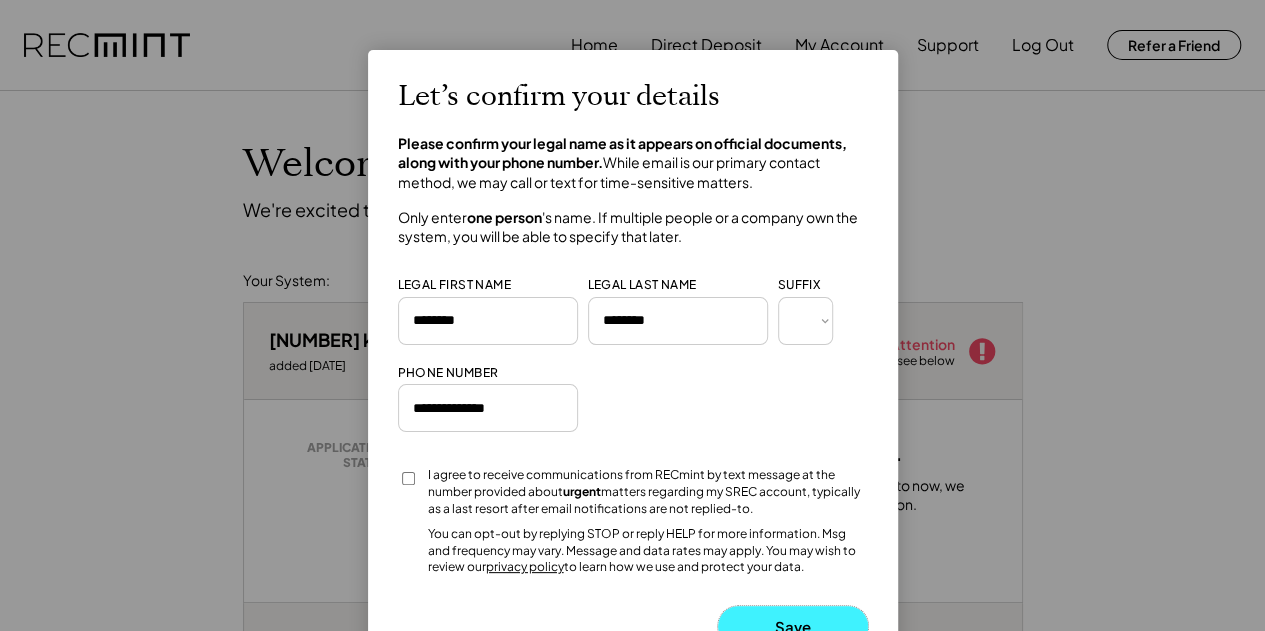 click on "Save" at bounding box center [793, 626] 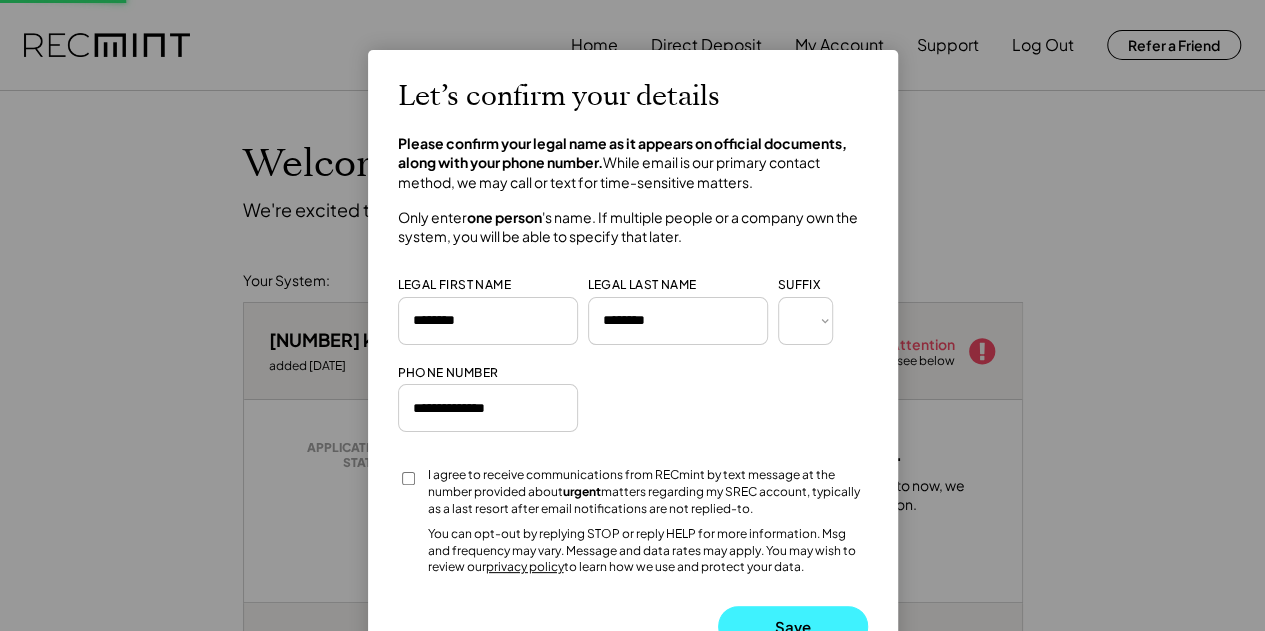 click on "Save" at bounding box center [793, 626] 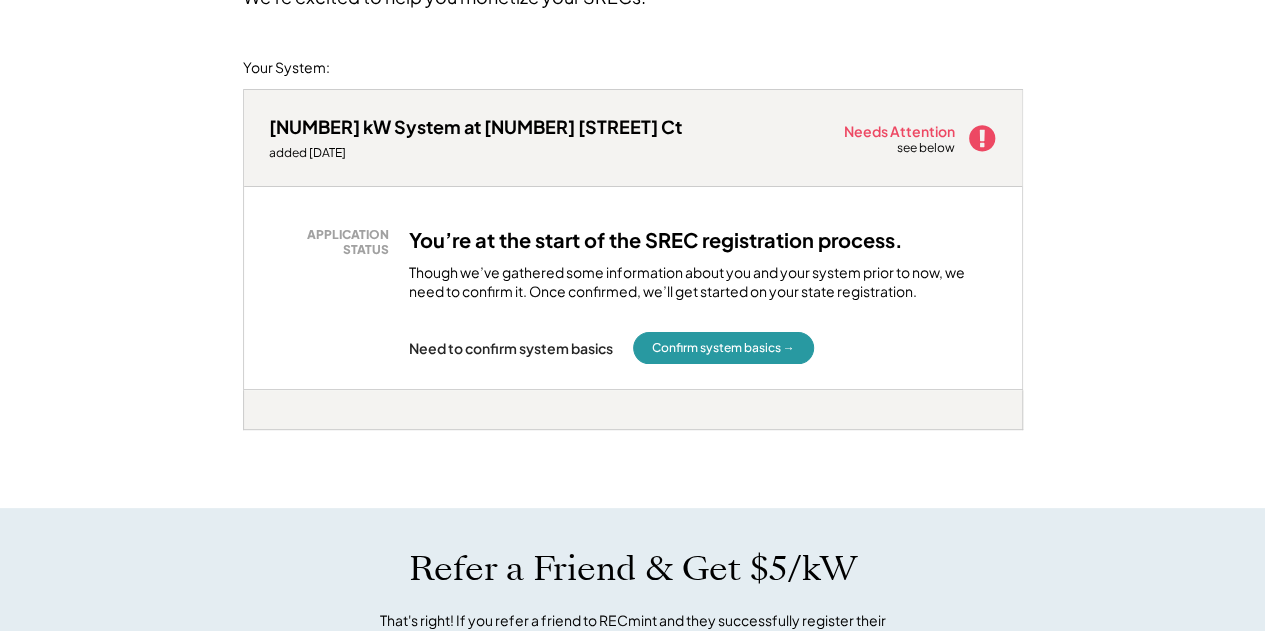 scroll, scrollTop: 216, scrollLeft: 0, axis: vertical 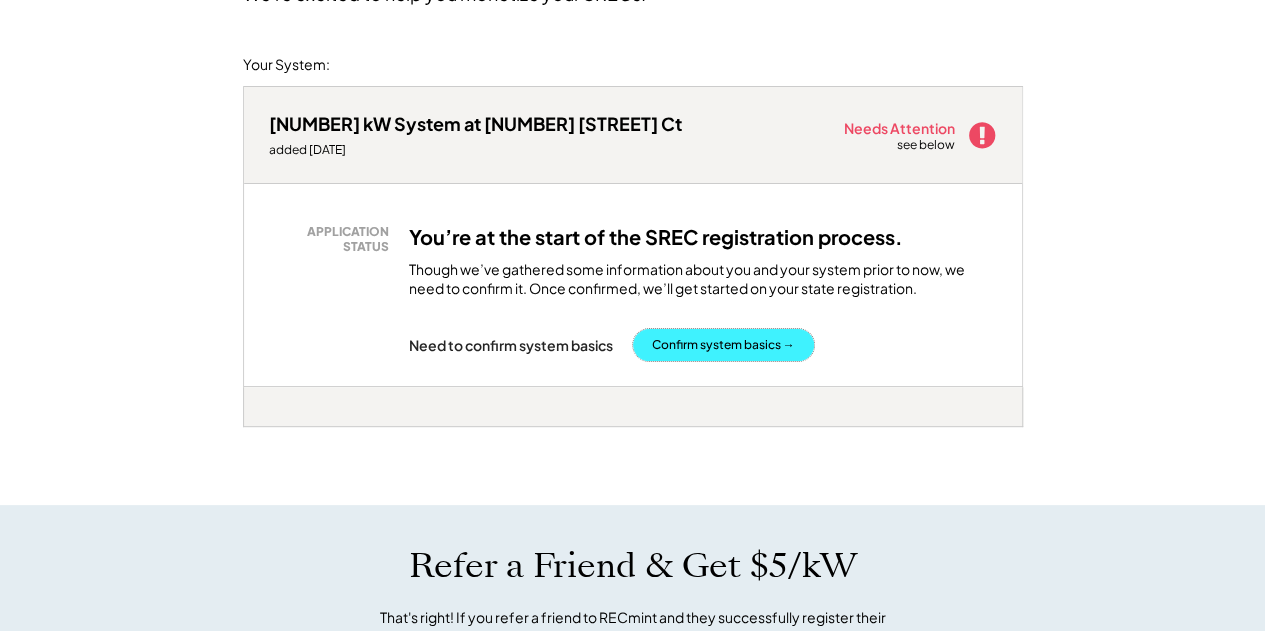 click on "Confirm system basics →" at bounding box center (723, 345) 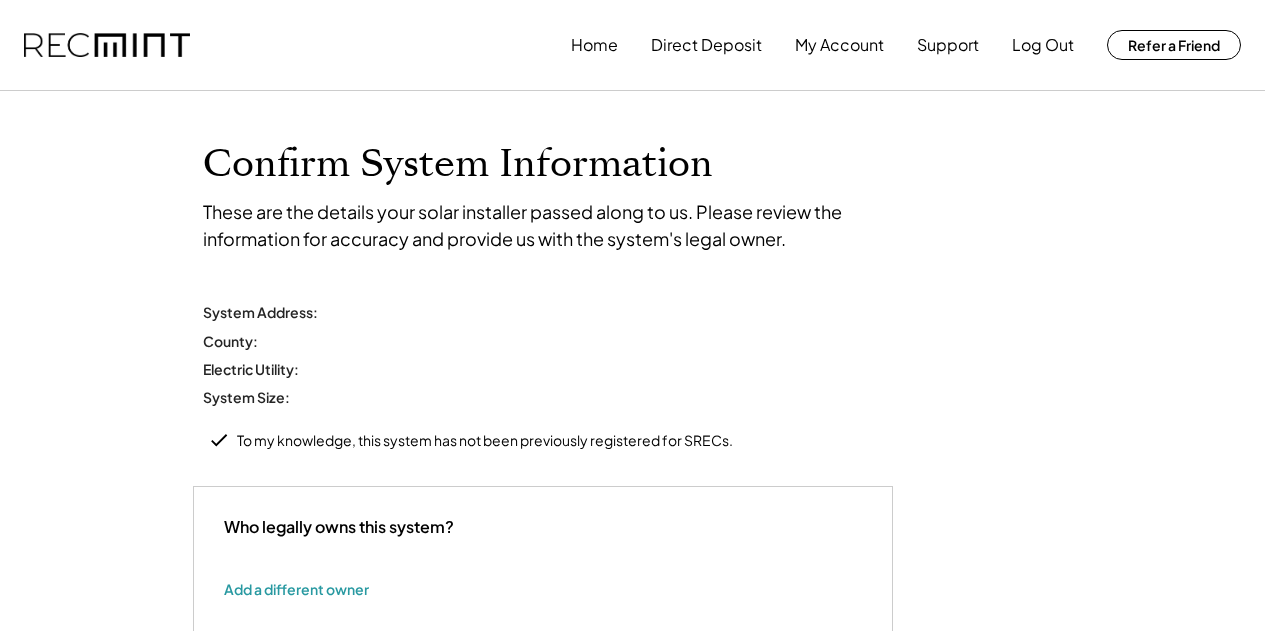 scroll, scrollTop: 0, scrollLeft: 0, axis: both 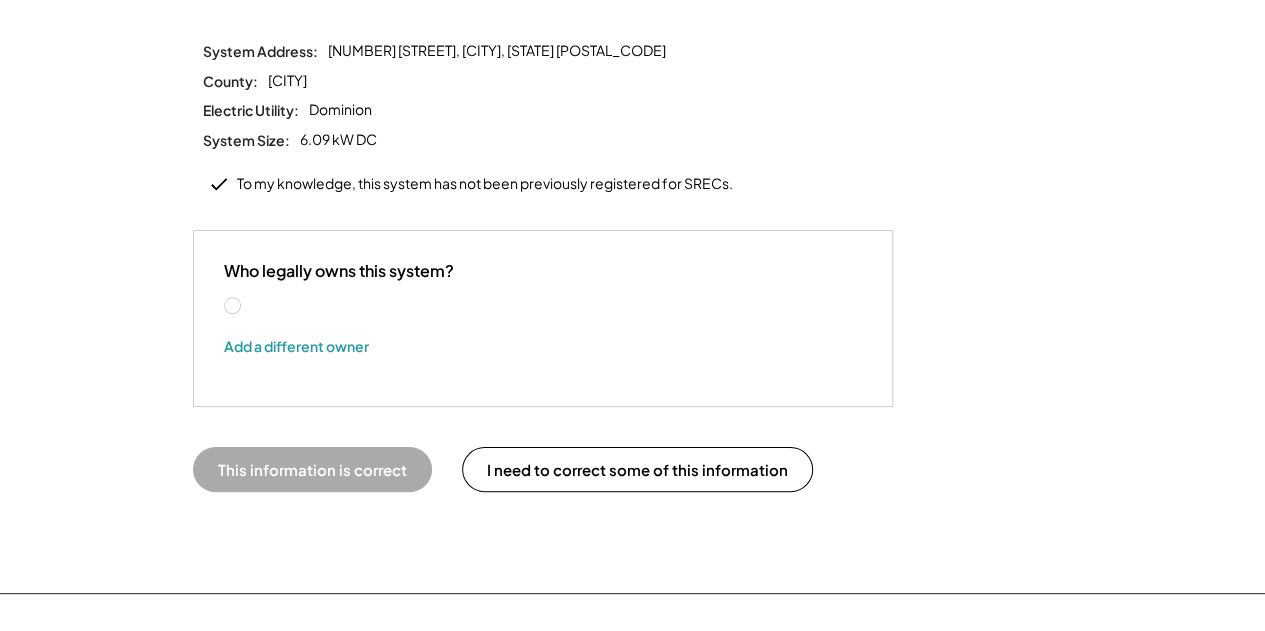 click on "[FIRST] [LAST]" at bounding box center (334, 306) 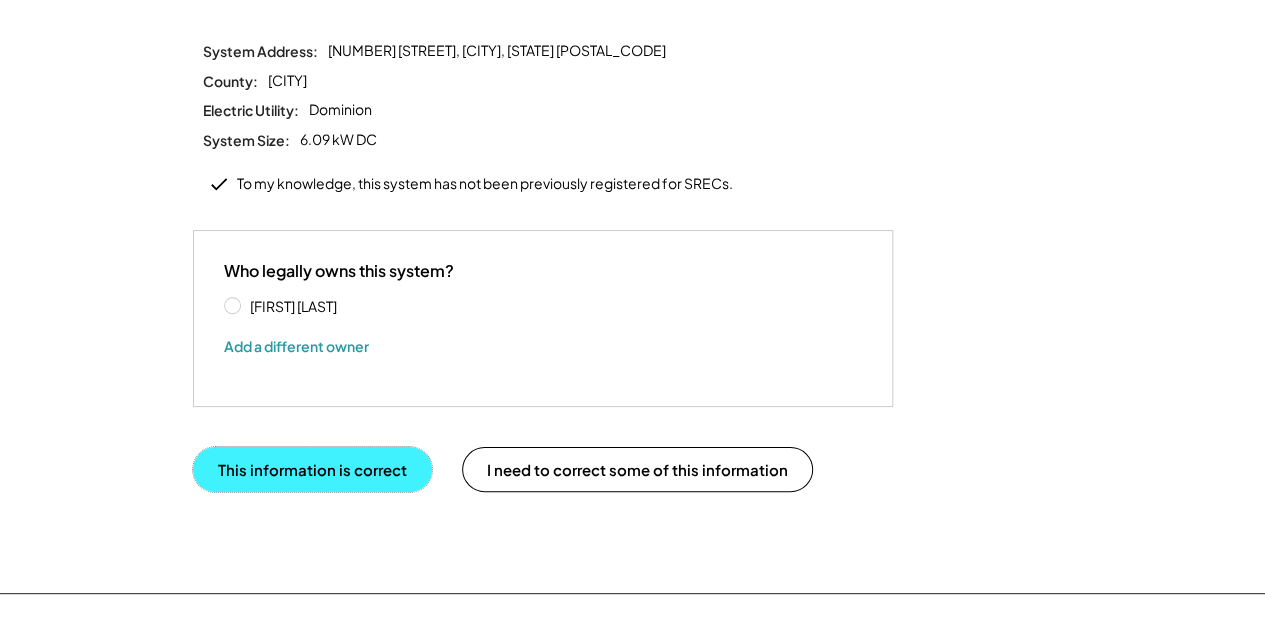 click on "This information is correct" at bounding box center [312, 469] 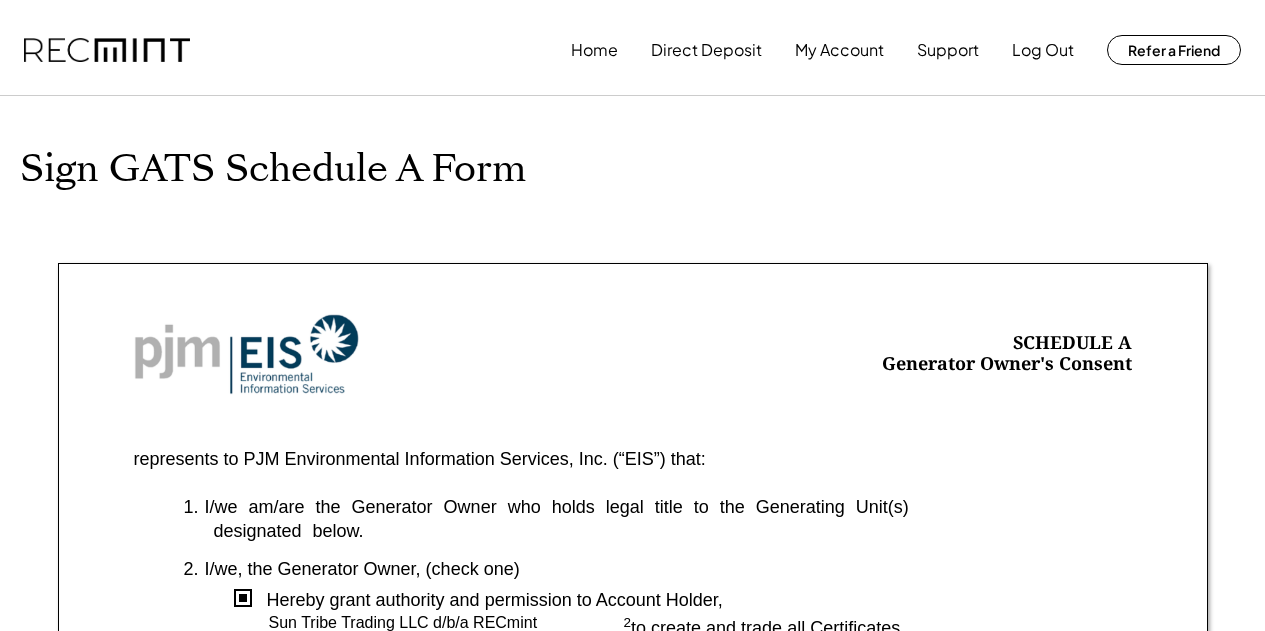 scroll, scrollTop: 0, scrollLeft: 0, axis: both 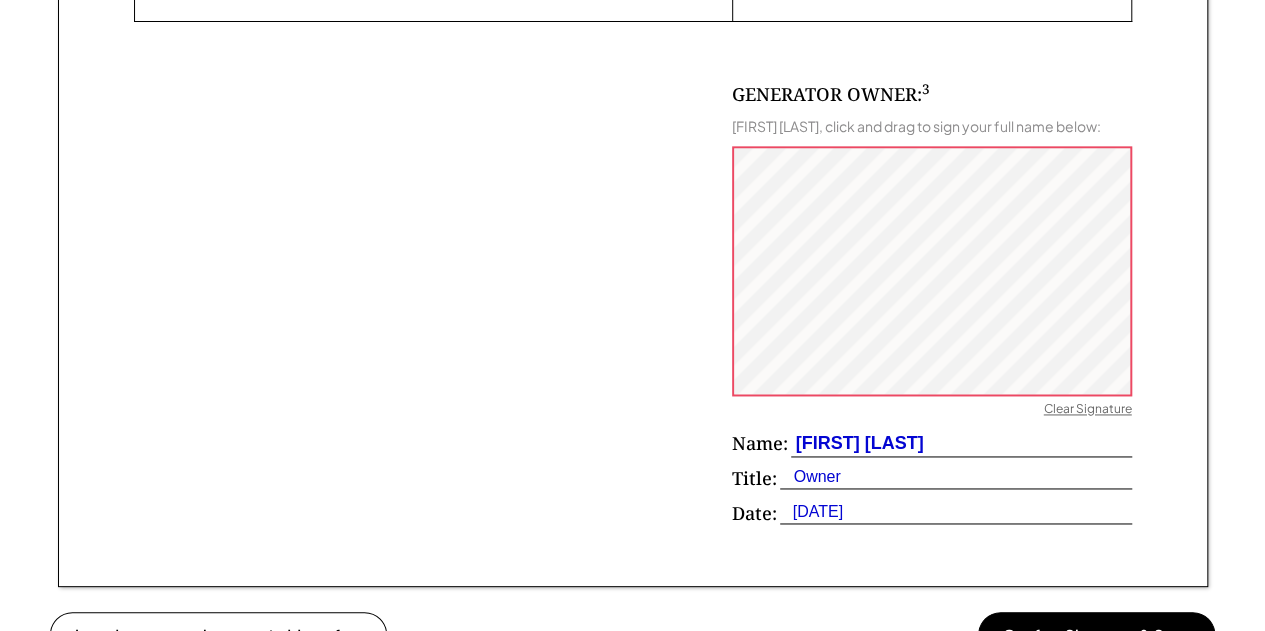 click on "Clear Signature" at bounding box center (1088, 411) 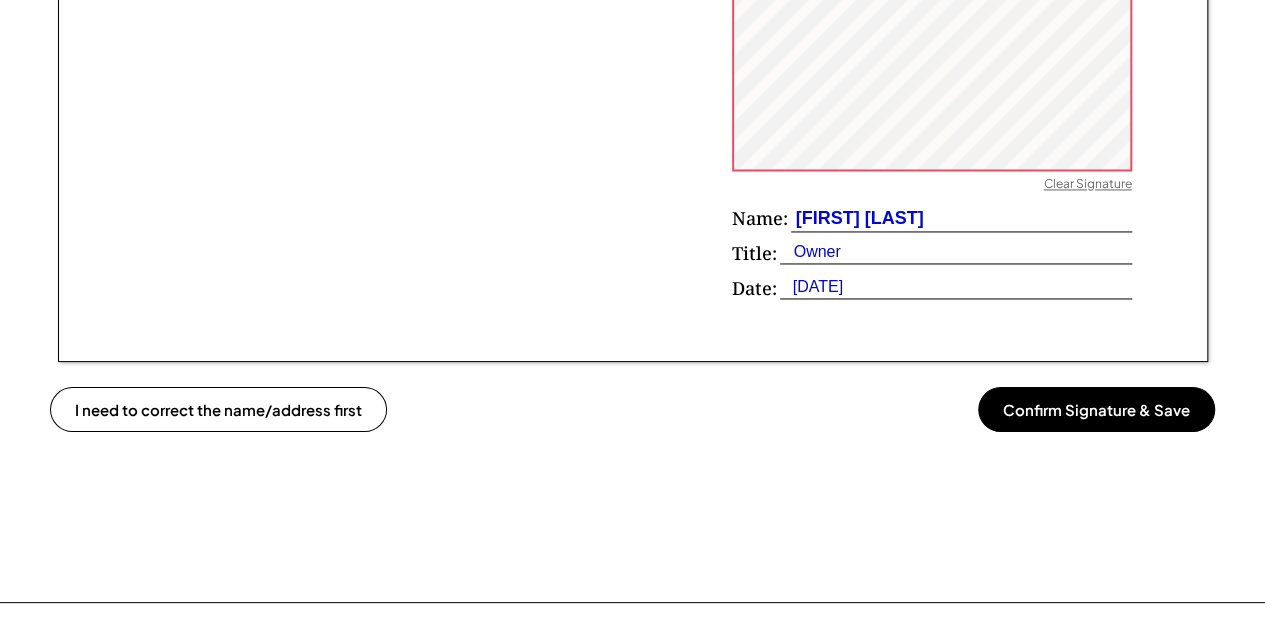 scroll, scrollTop: 1566, scrollLeft: 0, axis: vertical 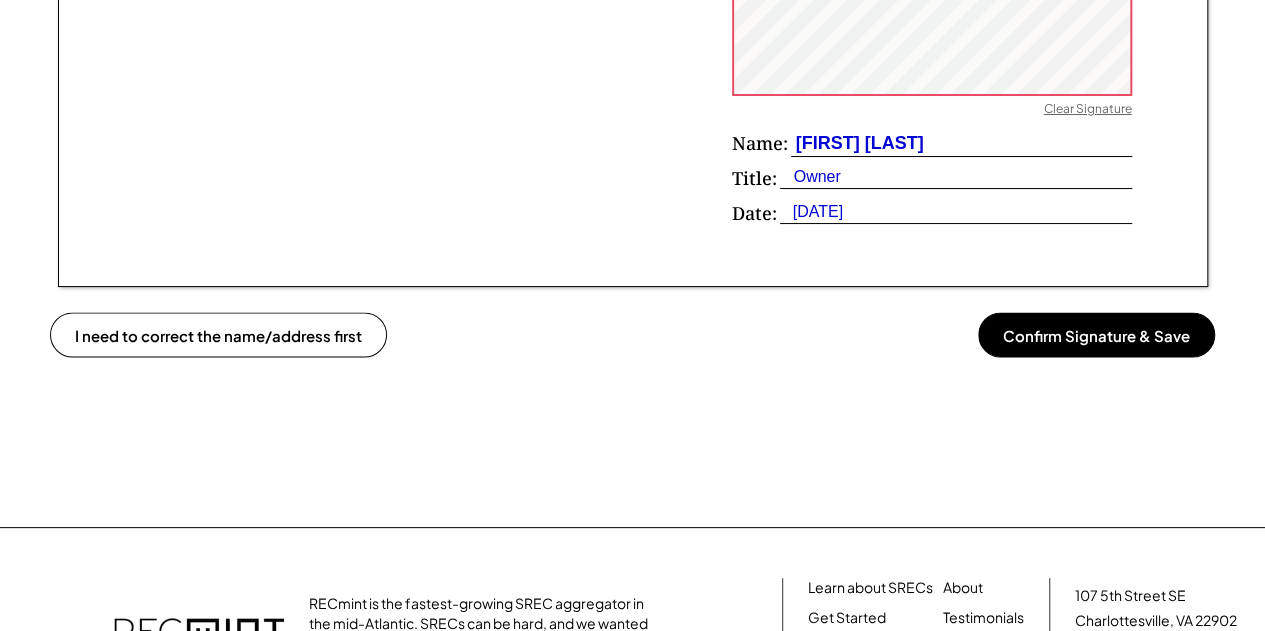 click on "Confirm Signature & Save" at bounding box center (1096, 334) 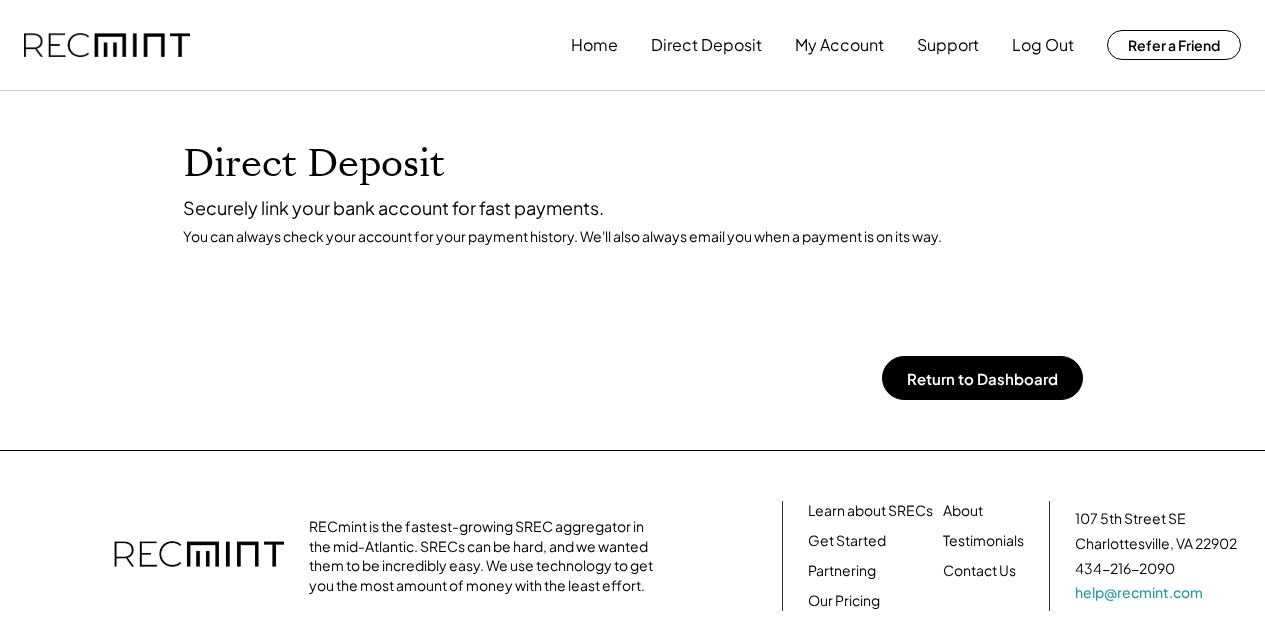 scroll, scrollTop: 0, scrollLeft: 0, axis: both 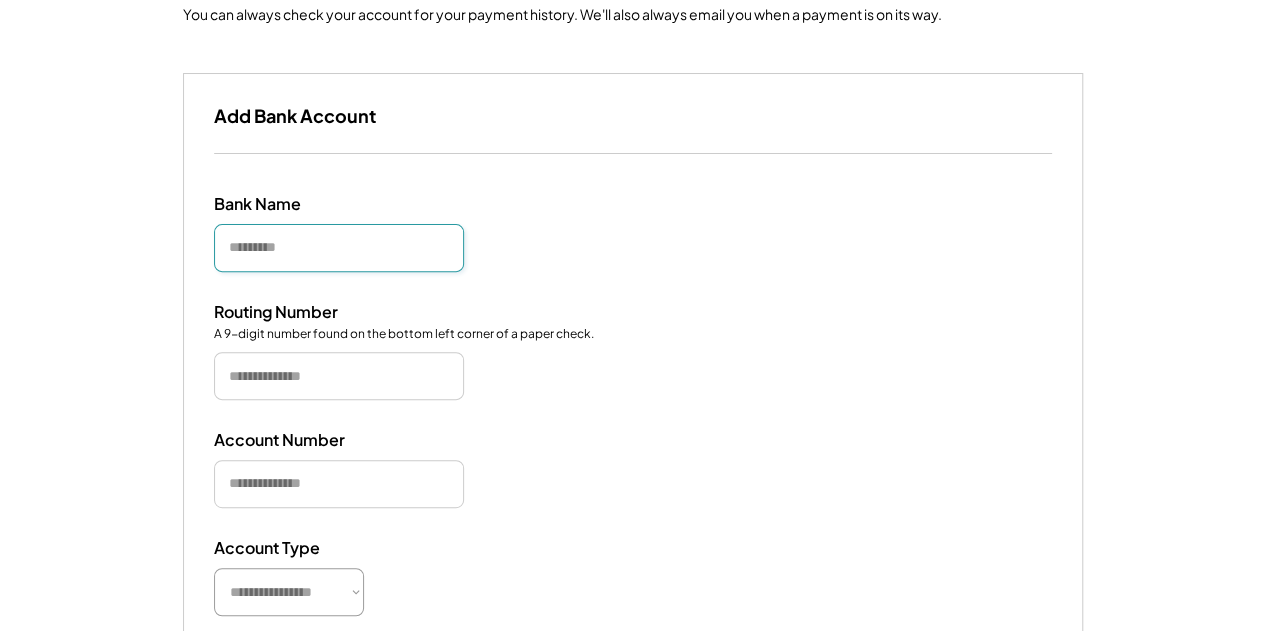 click at bounding box center [339, 248] 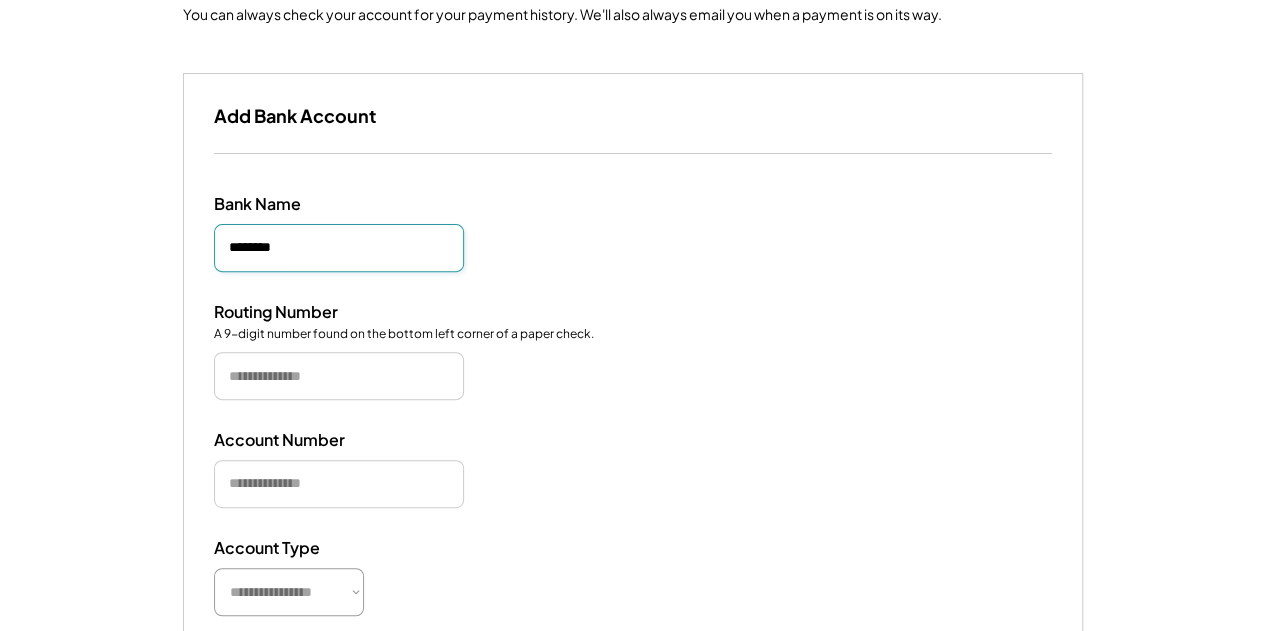 type on "********" 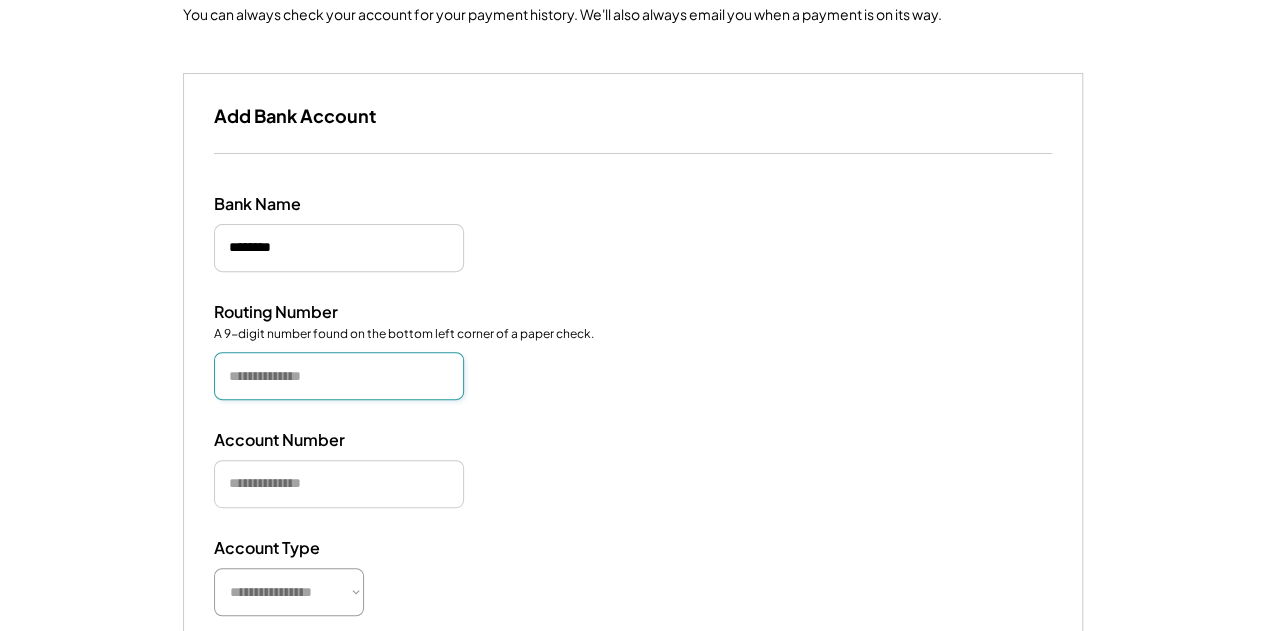 click at bounding box center [339, 376] 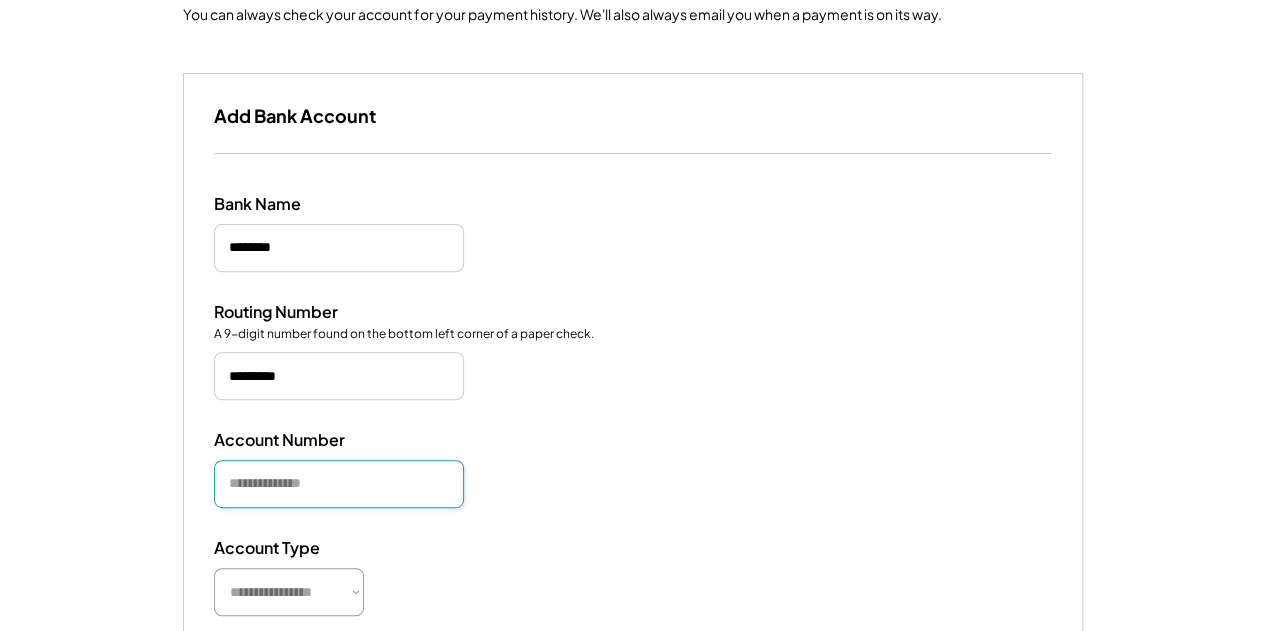click at bounding box center (339, 484) 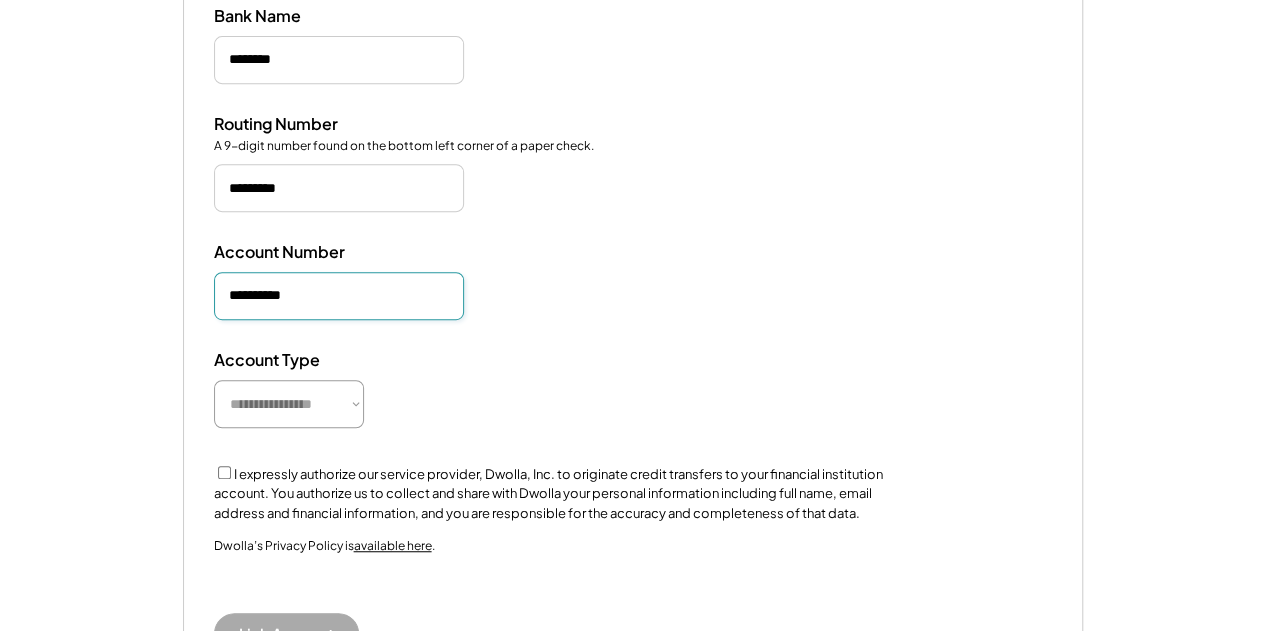 scroll, scrollTop: 447, scrollLeft: 0, axis: vertical 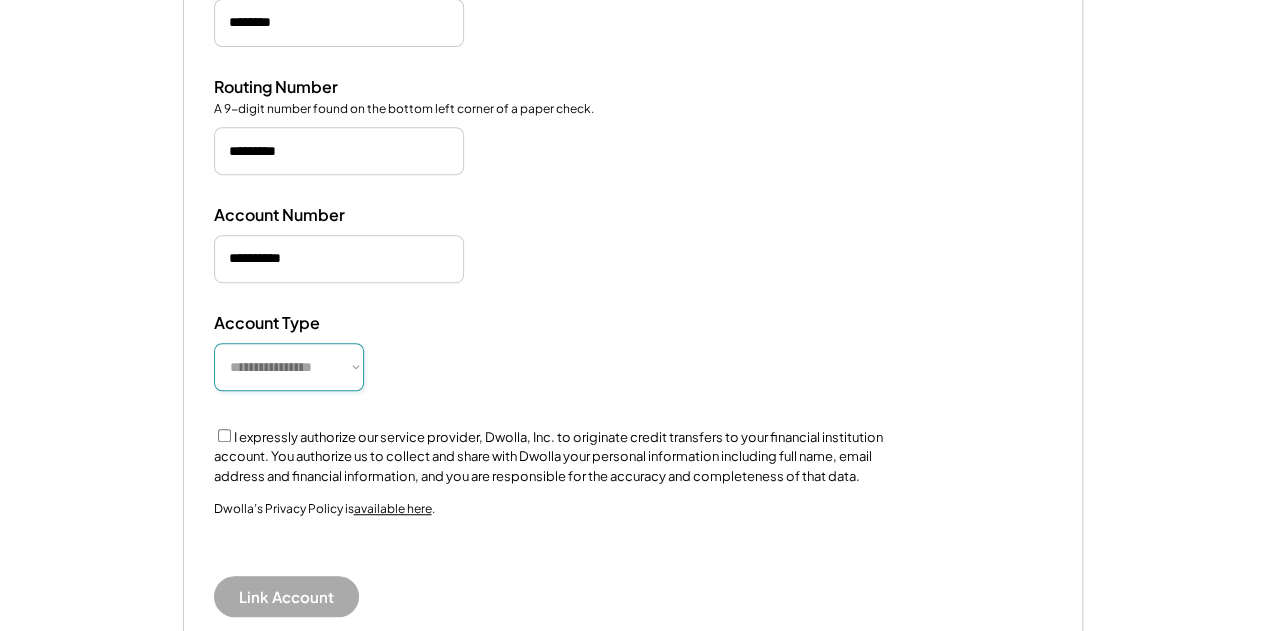 click on "**********" at bounding box center (289, 367) 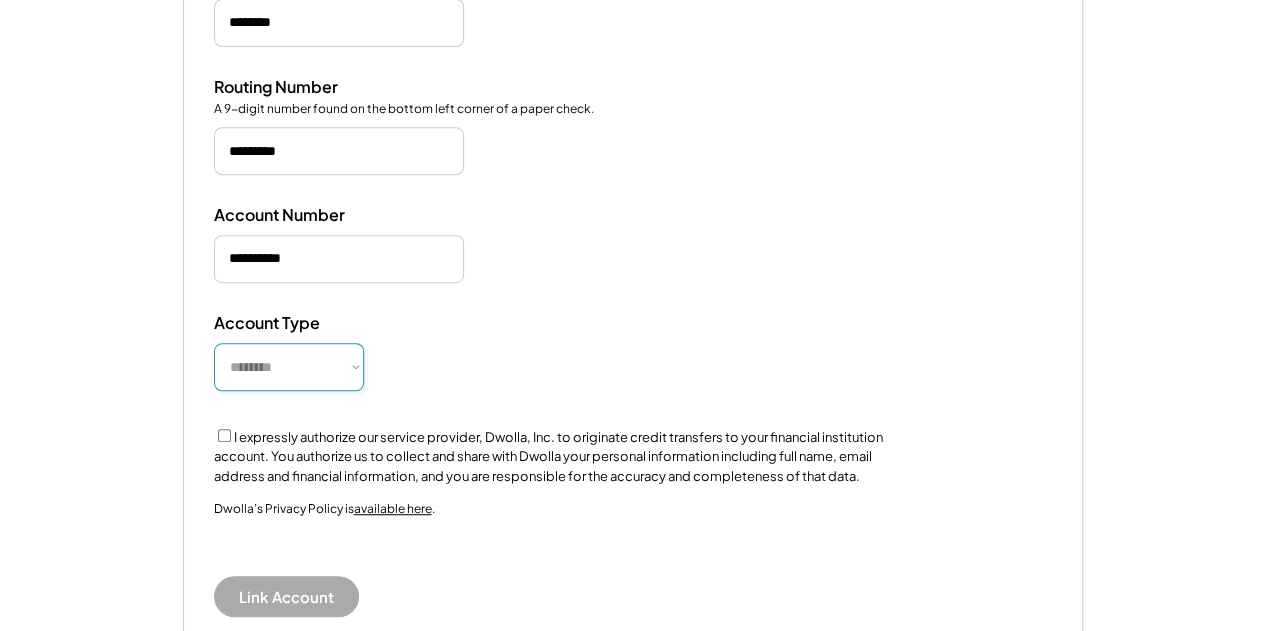 click on "**********" at bounding box center (289, 367) 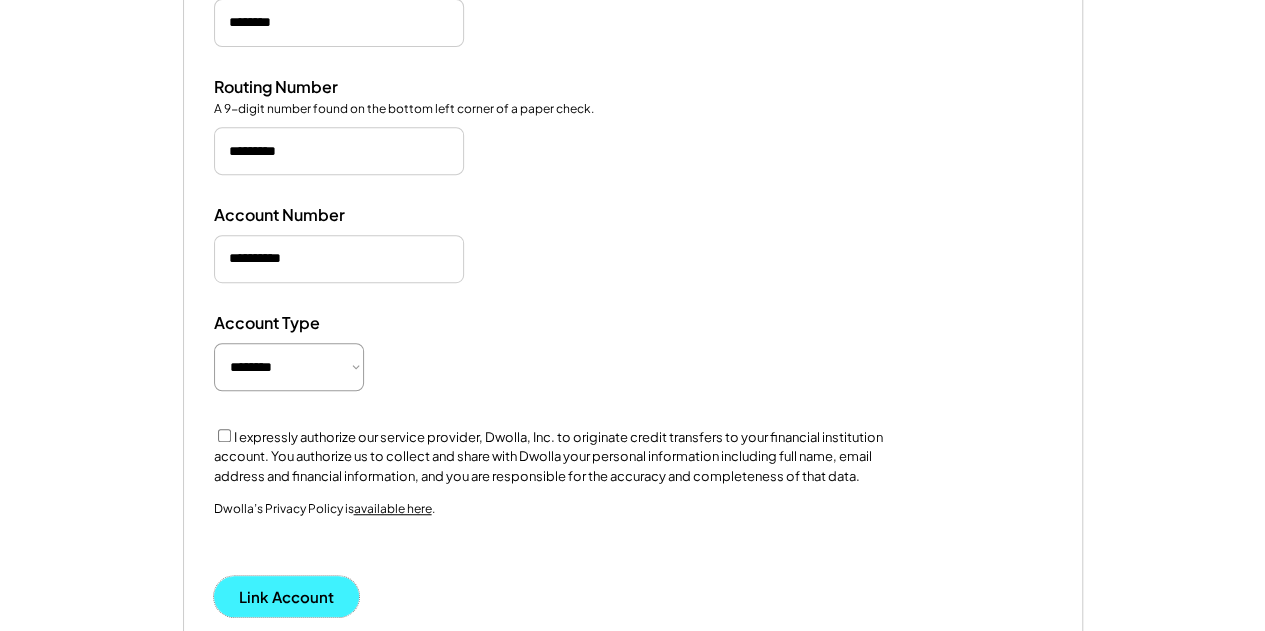 click on "Link Account" at bounding box center (286, 596) 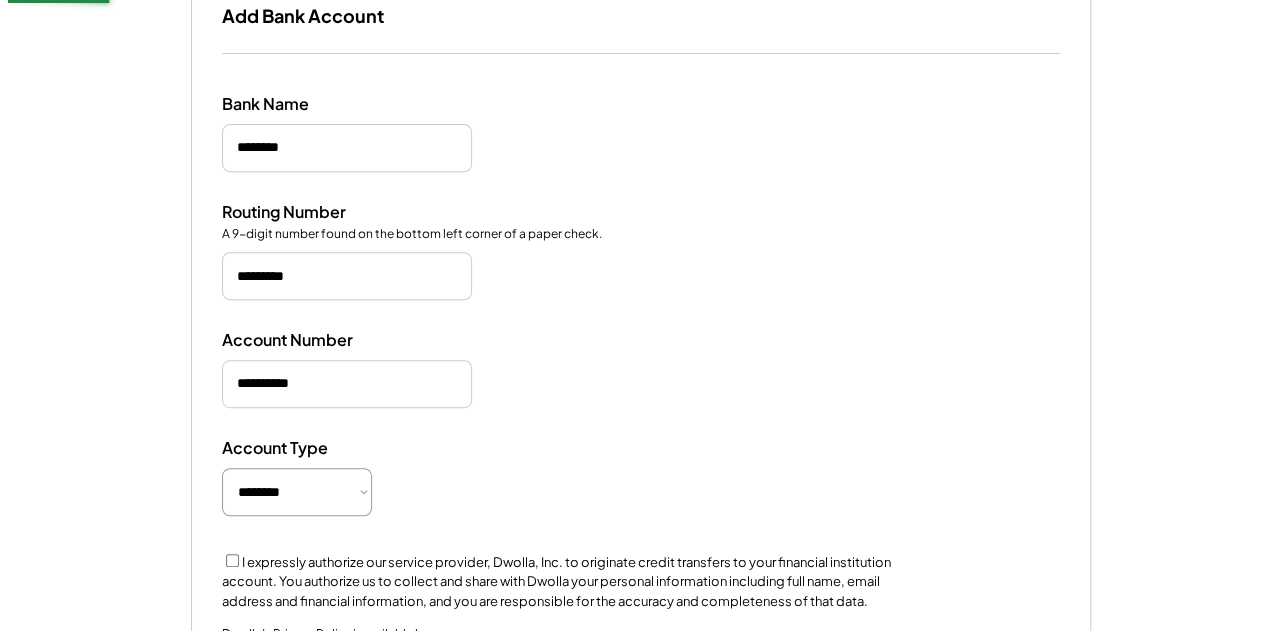 scroll, scrollTop: 141, scrollLeft: 0, axis: vertical 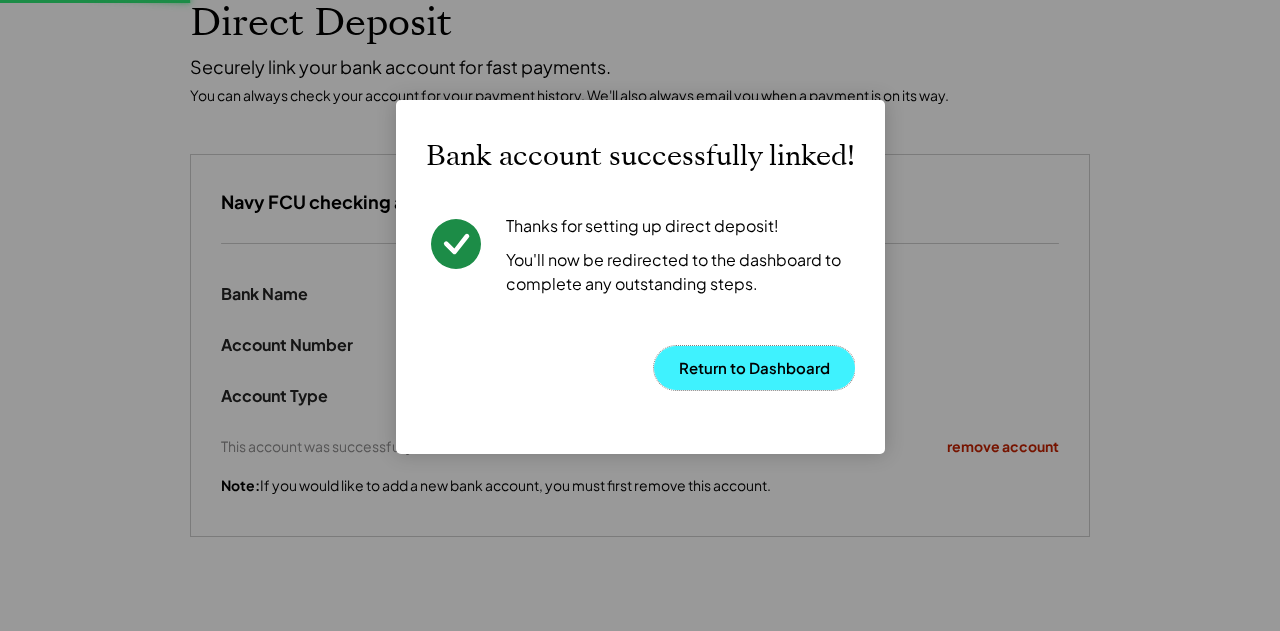 click on "Return to Dashboard" at bounding box center (754, 368) 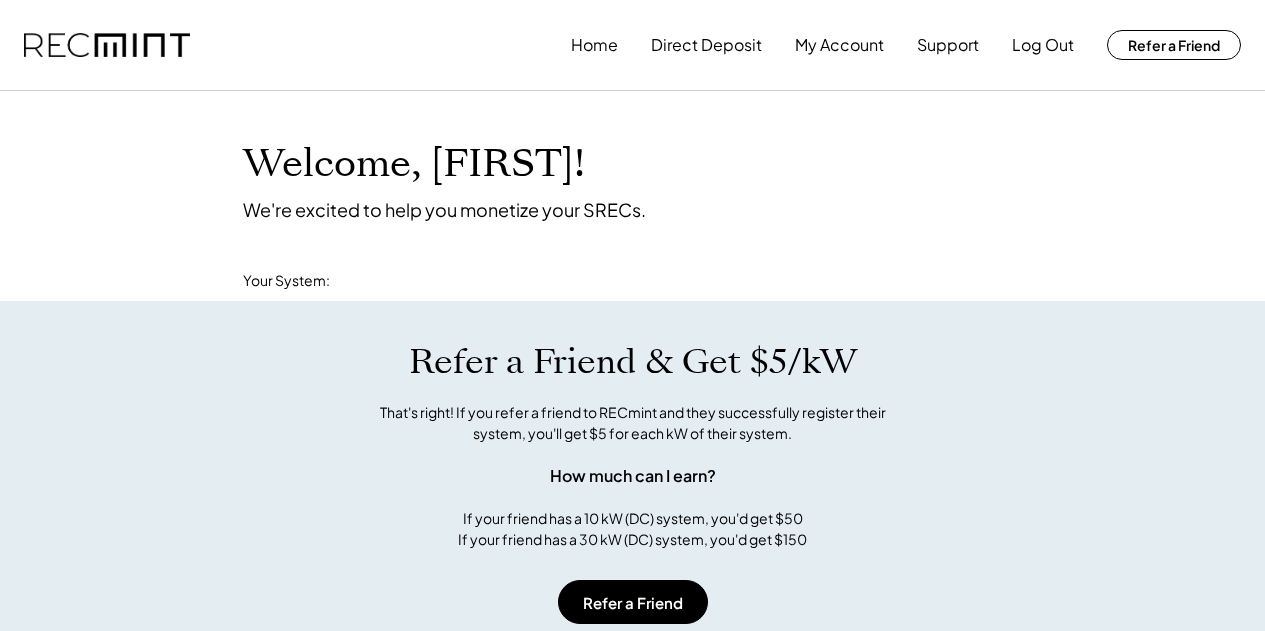scroll, scrollTop: 0, scrollLeft: 0, axis: both 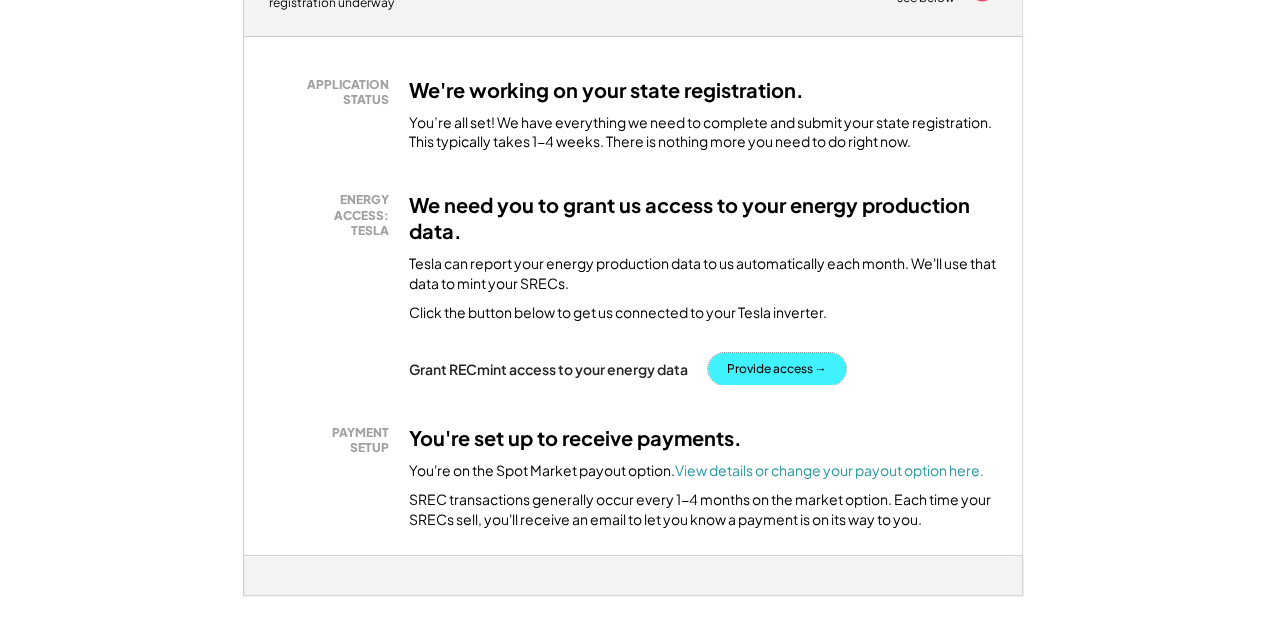 click on "Provide access →" at bounding box center [777, 369] 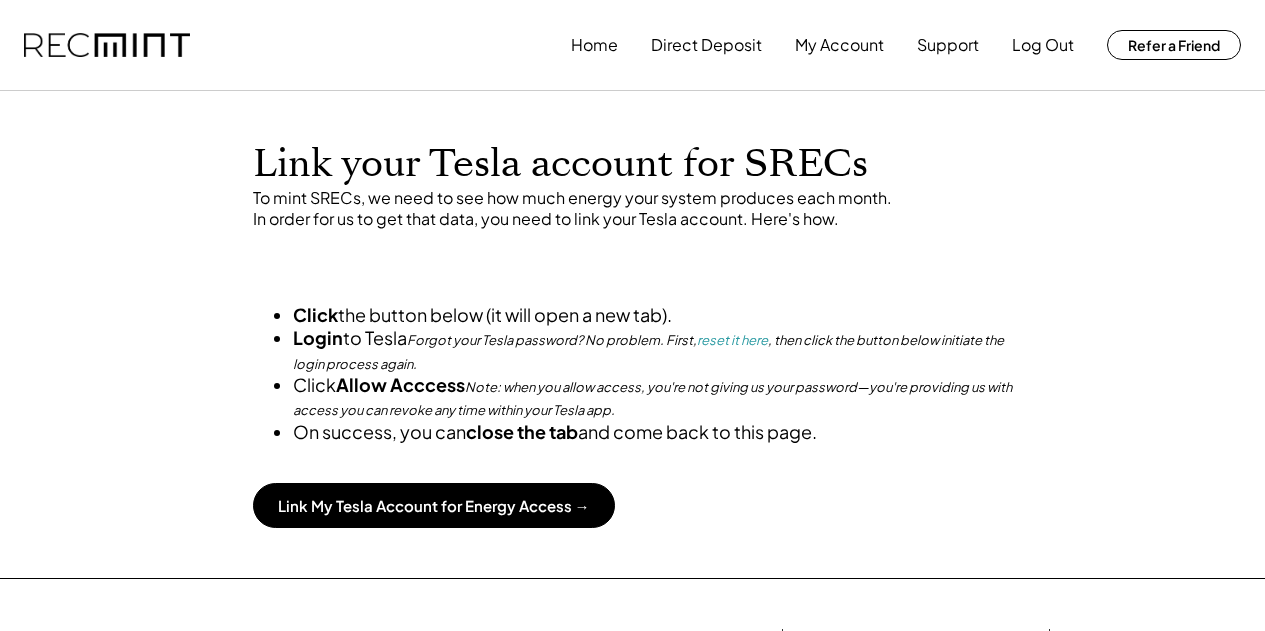 scroll, scrollTop: 0, scrollLeft: 0, axis: both 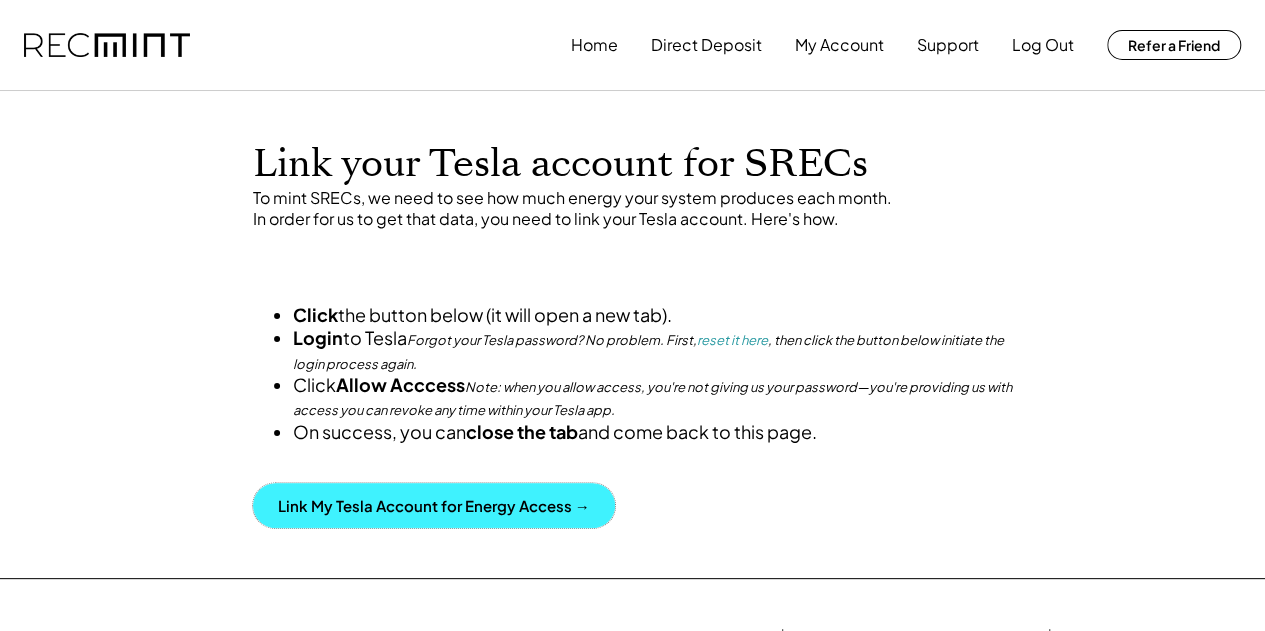 click on "Link My Tesla Account for Energy Access →" at bounding box center [434, 505] 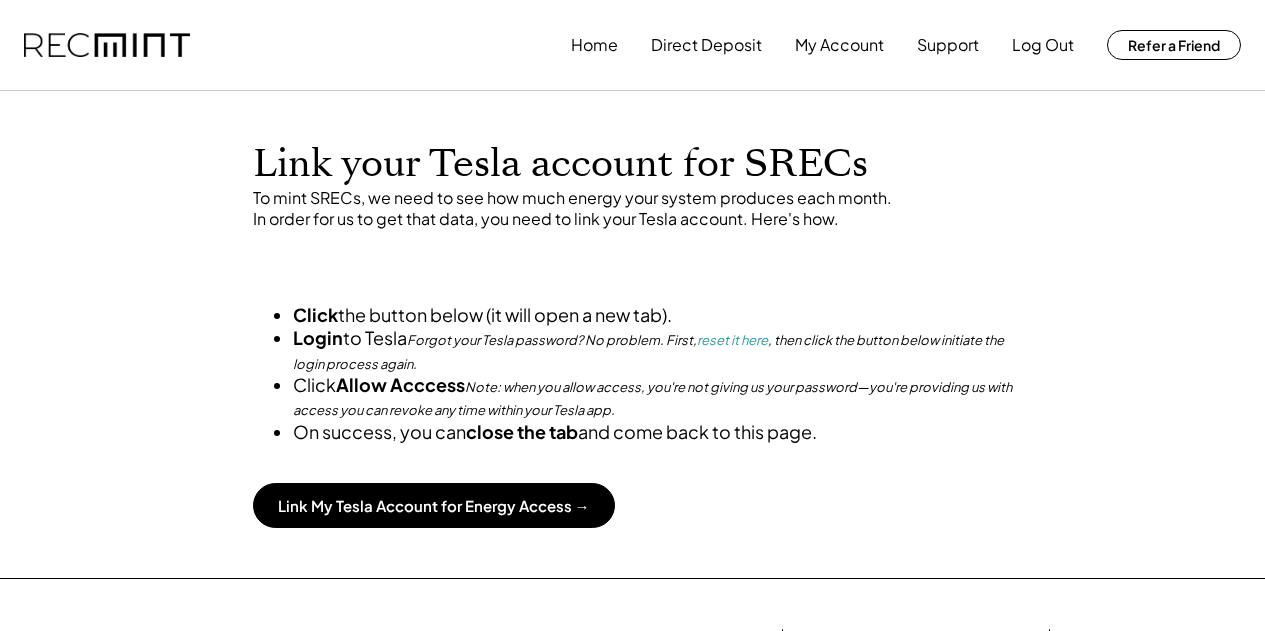scroll, scrollTop: 0, scrollLeft: 0, axis: both 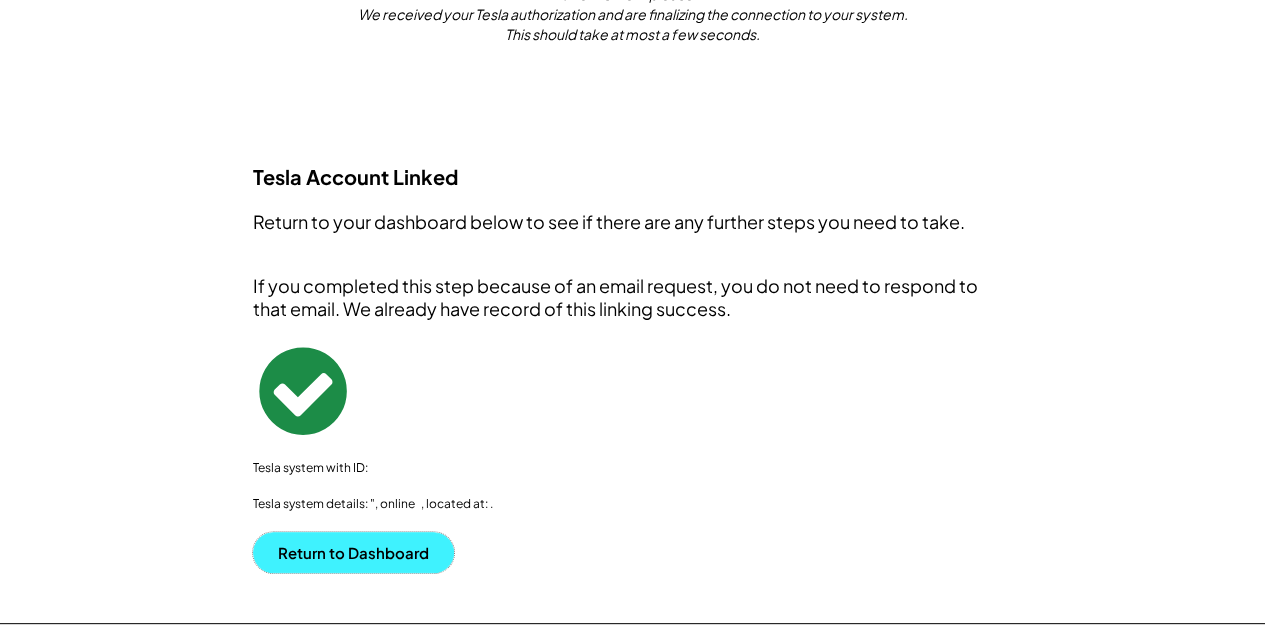 click on "Return to Dashboard" at bounding box center [353, 552] 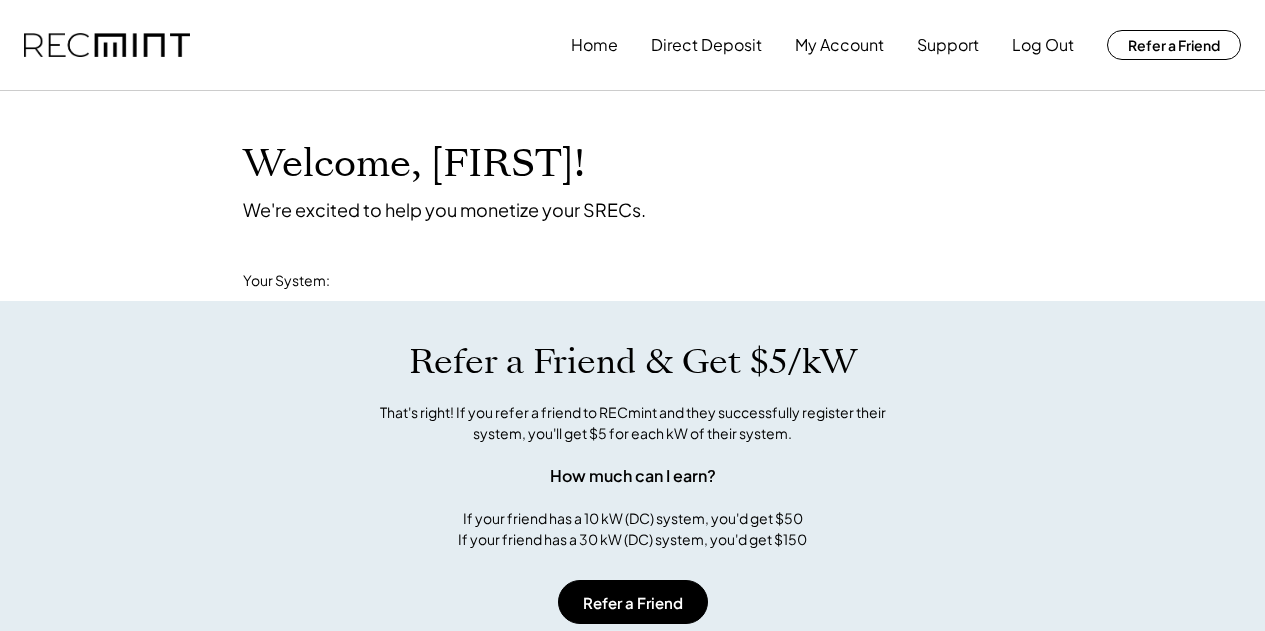 scroll, scrollTop: 0, scrollLeft: 0, axis: both 